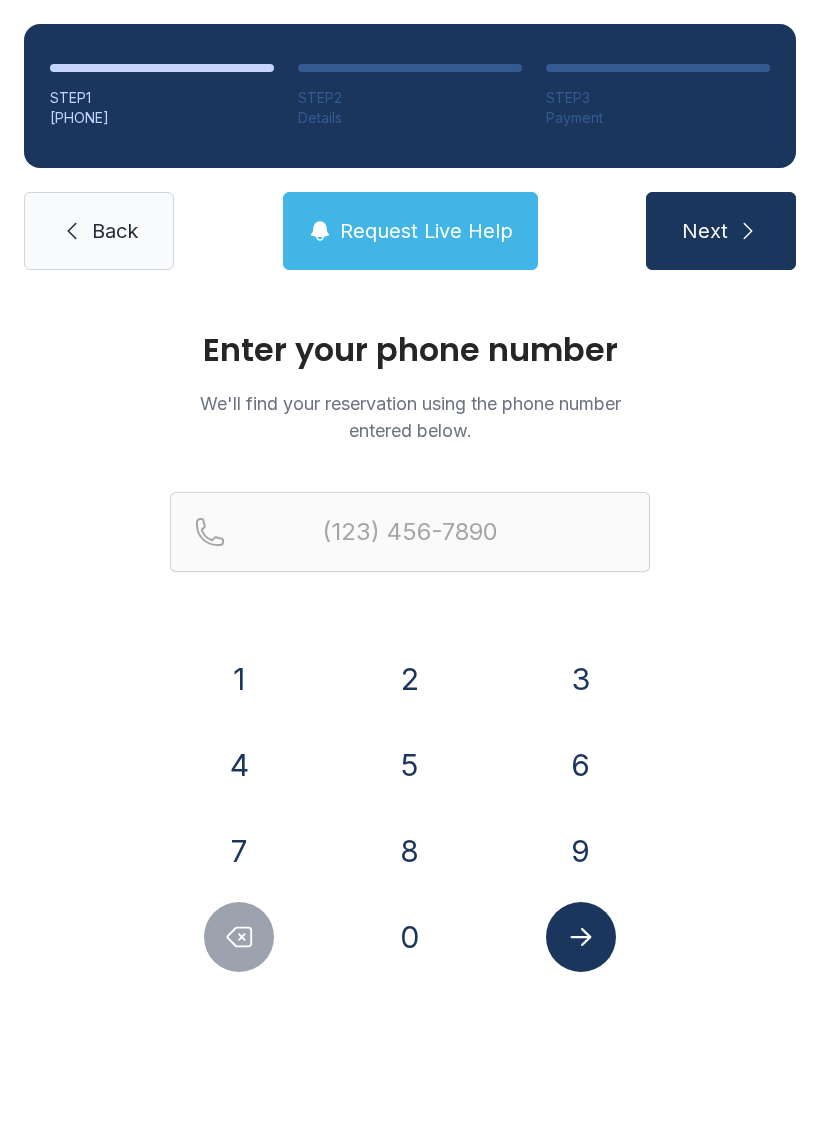 scroll, scrollTop: 0, scrollLeft: 0, axis: both 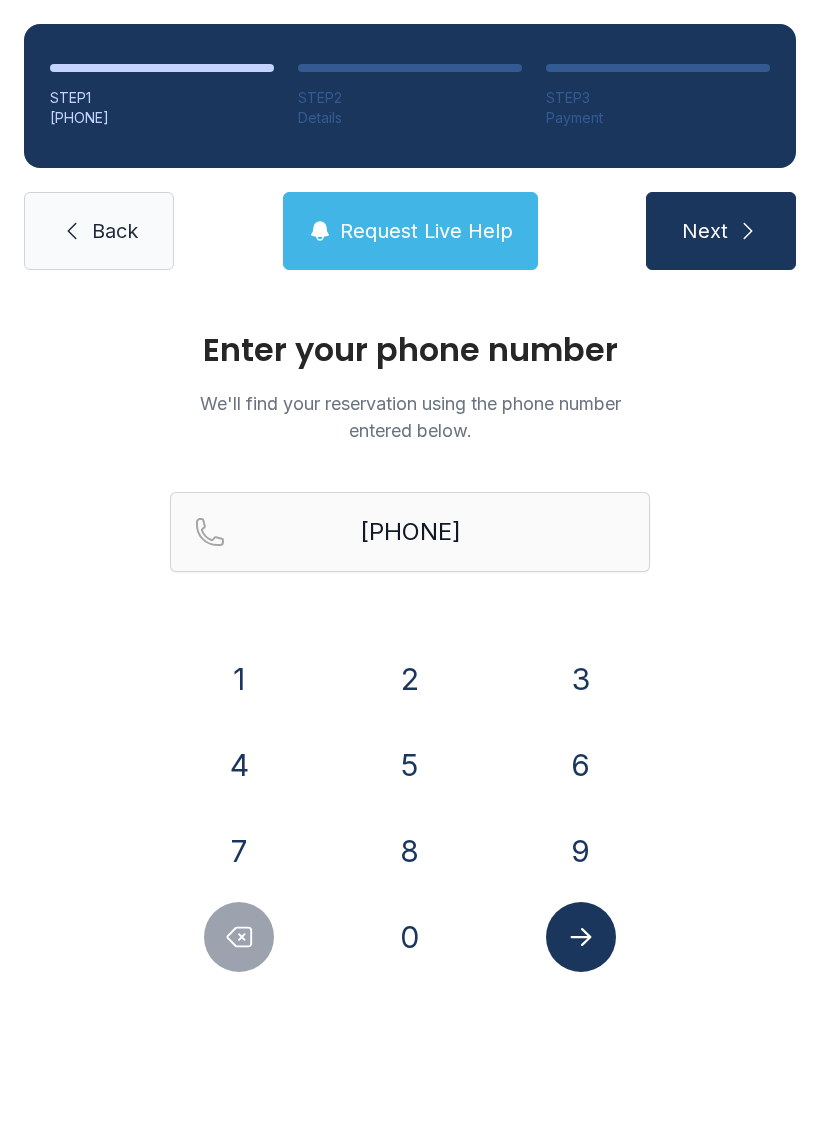 click on "0" at bounding box center [239, 679] 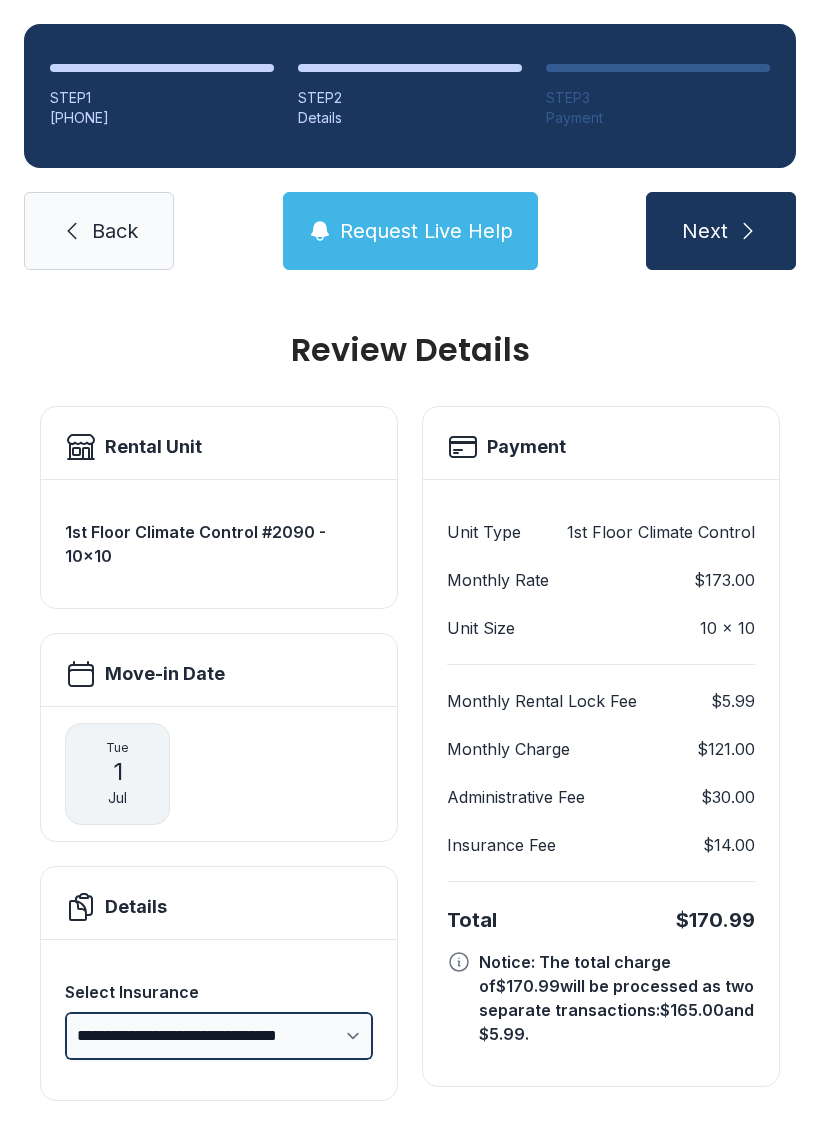 click on "**********" at bounding box center (219, 1036) 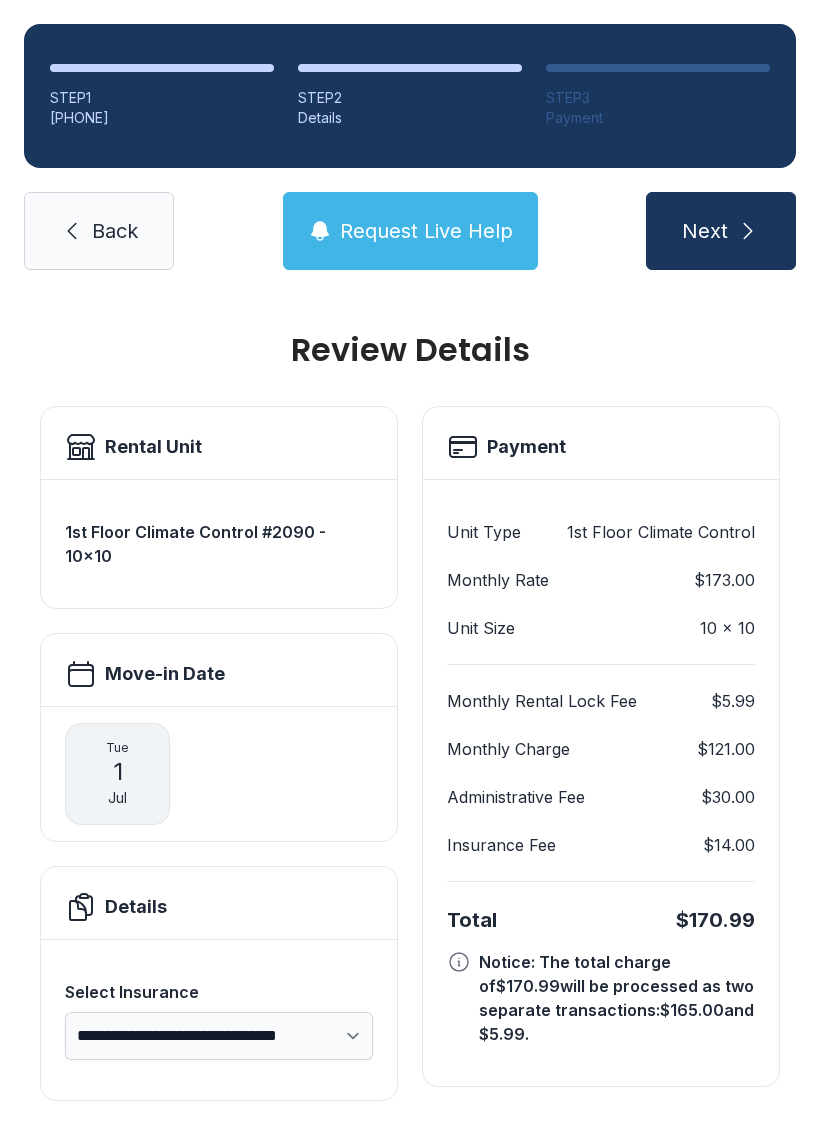 click on "Next" at bounding box center [721, 231] 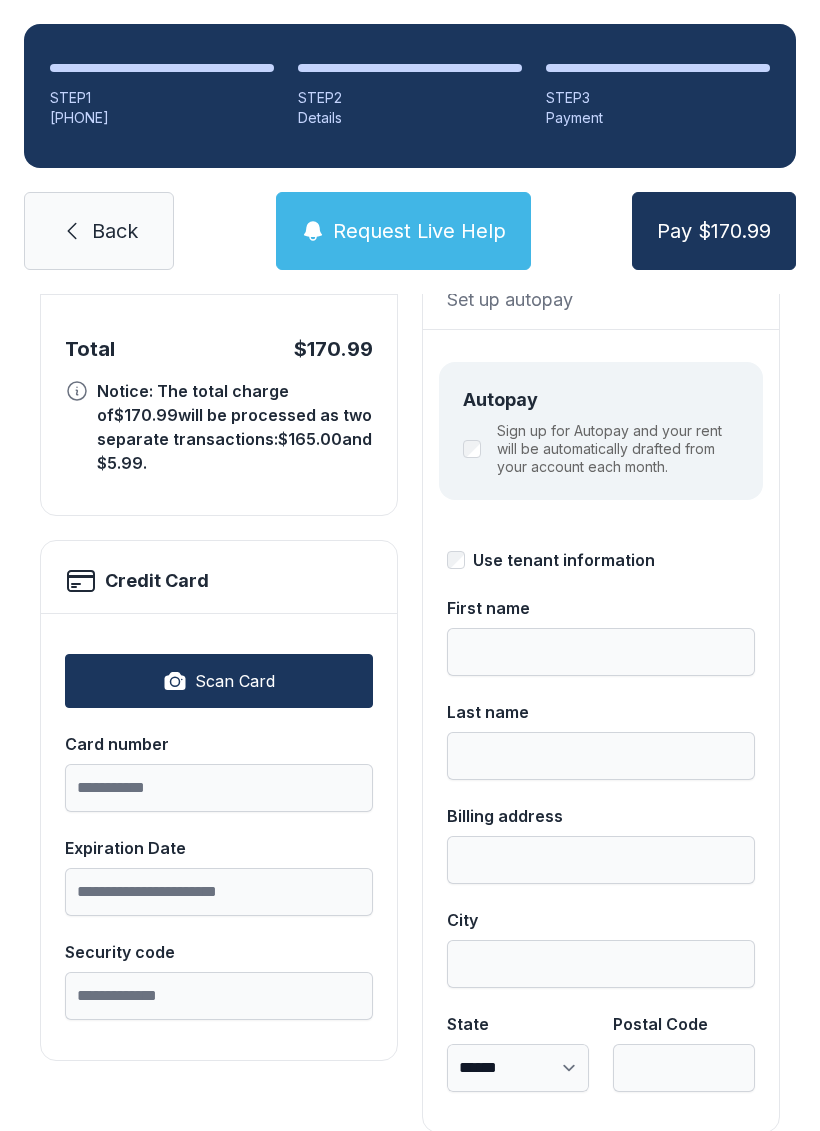 scroll, scrollTop: 186, scrollLeft: 0, axis: vertical 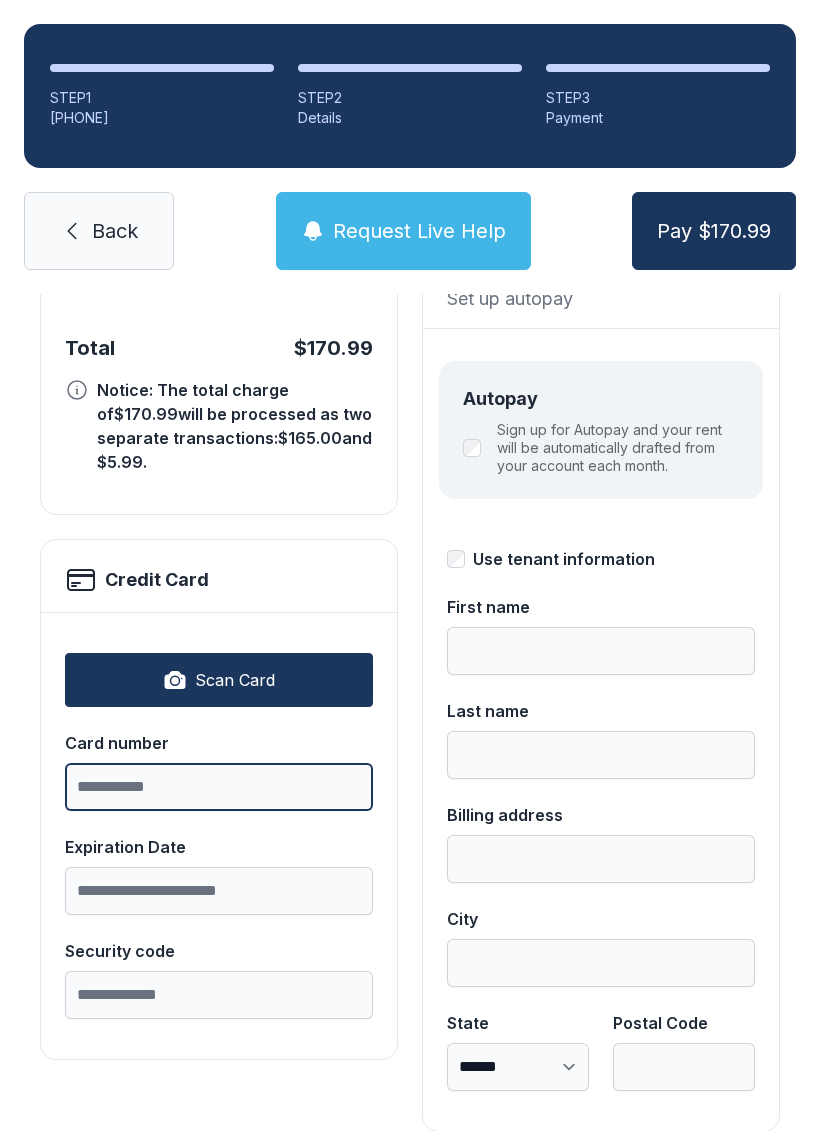 click on "Card number" at bounding box center (219, 787) 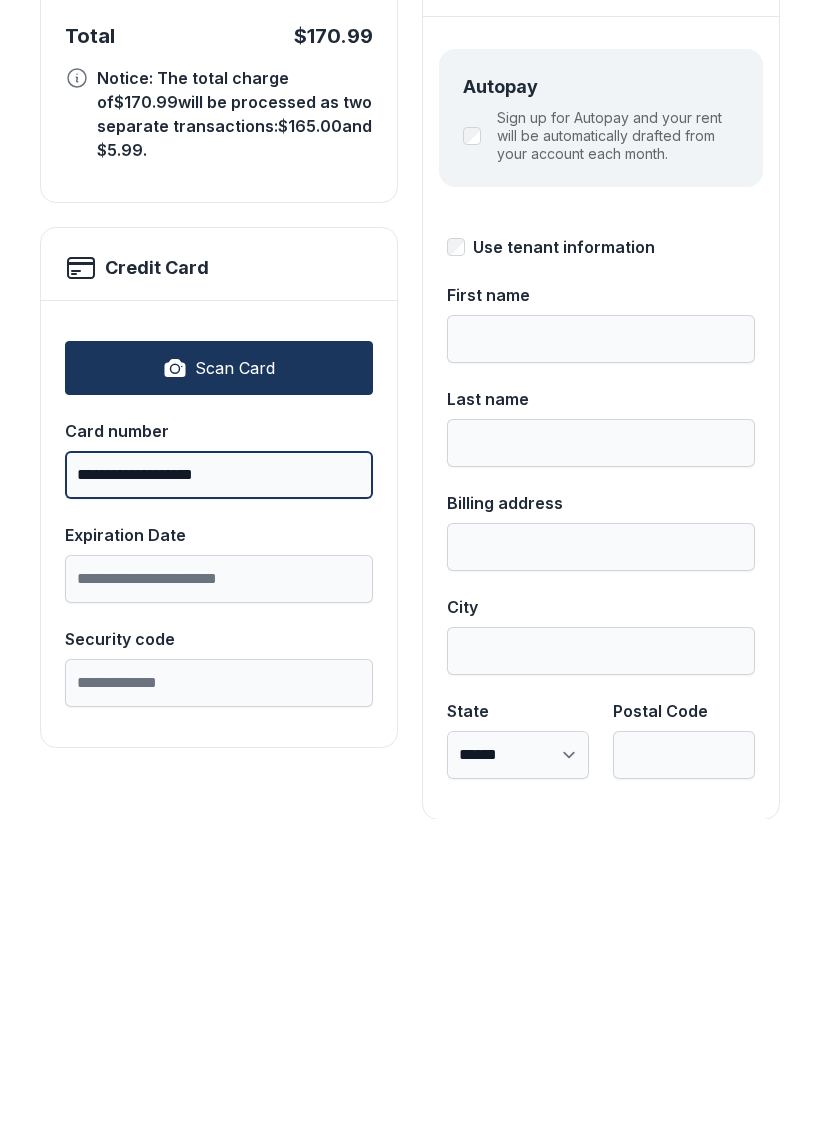 type on "**********" 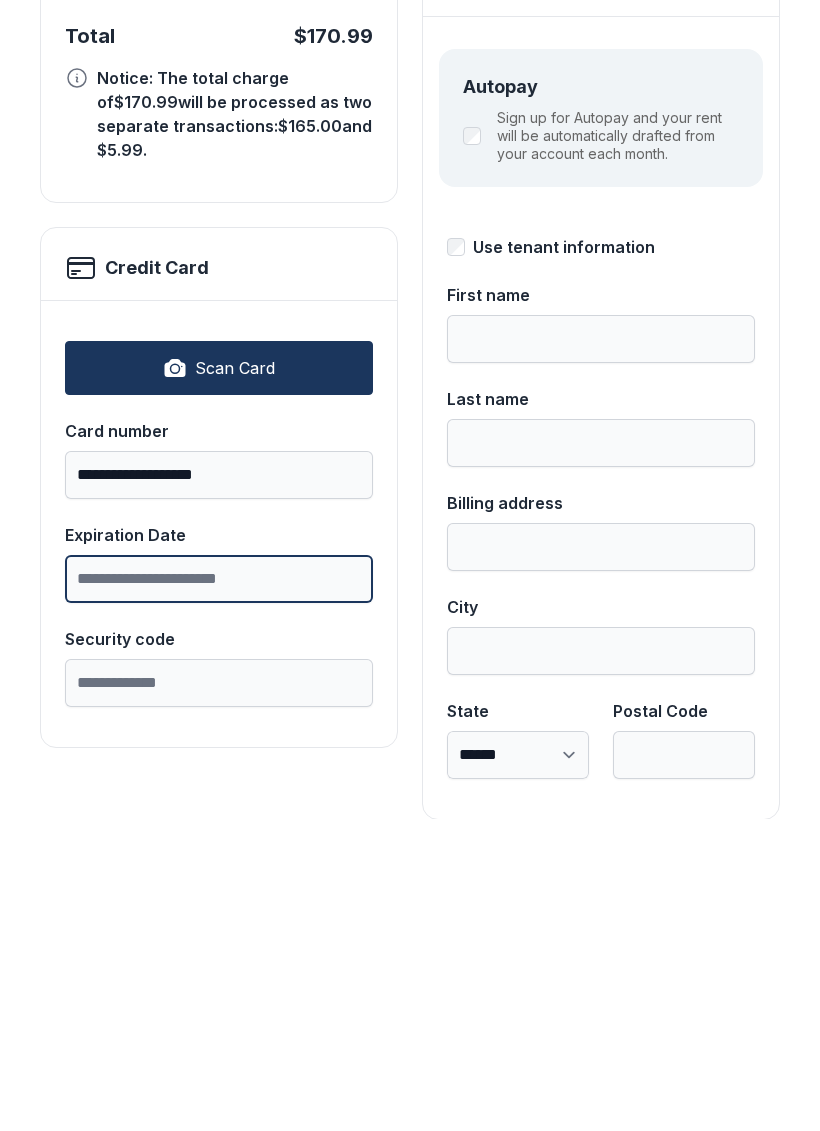 click on "Expiration Date" at bounding box center (219, 891) 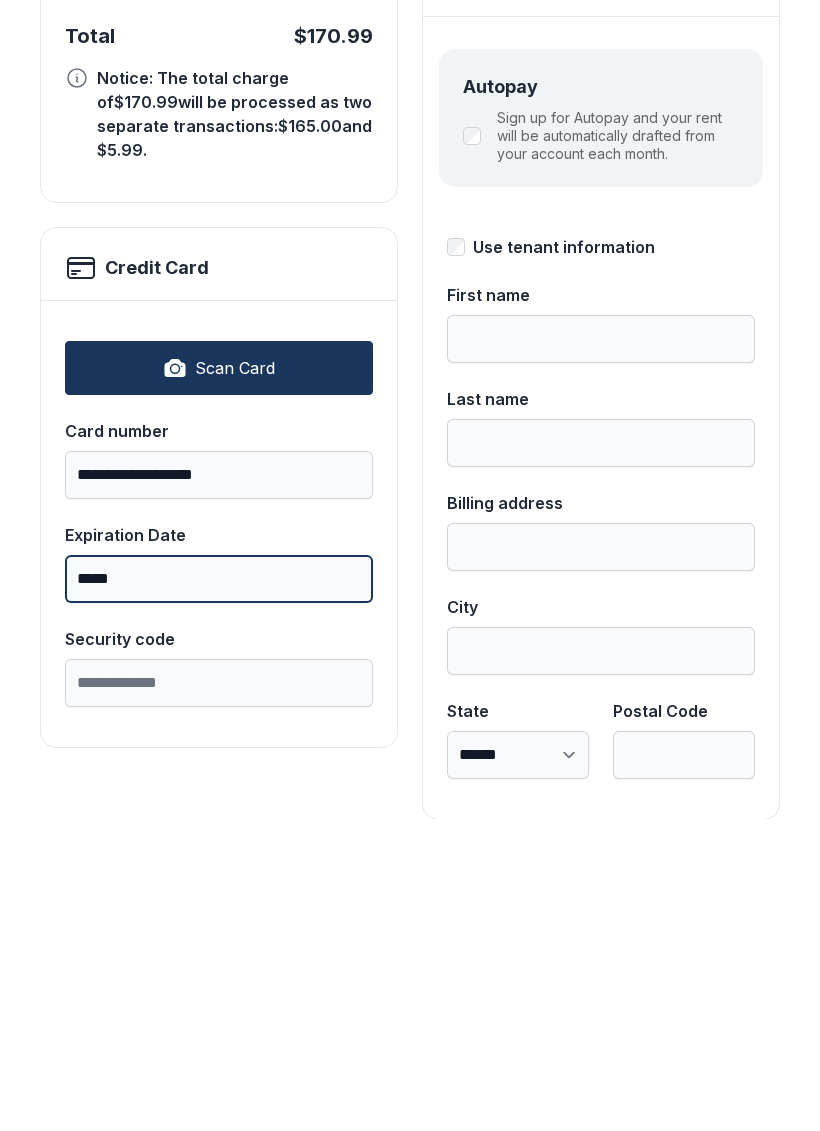 type on "*****" 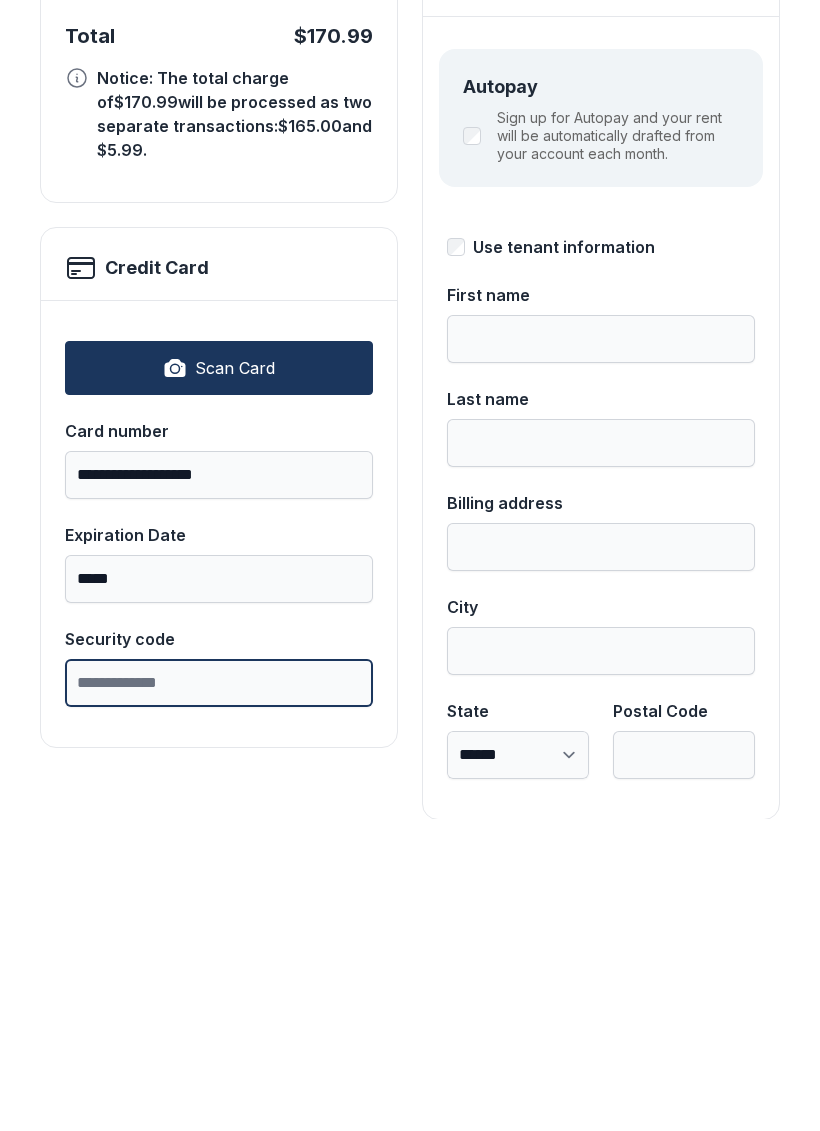 click on "Security code" at bounding box center (219, 995) 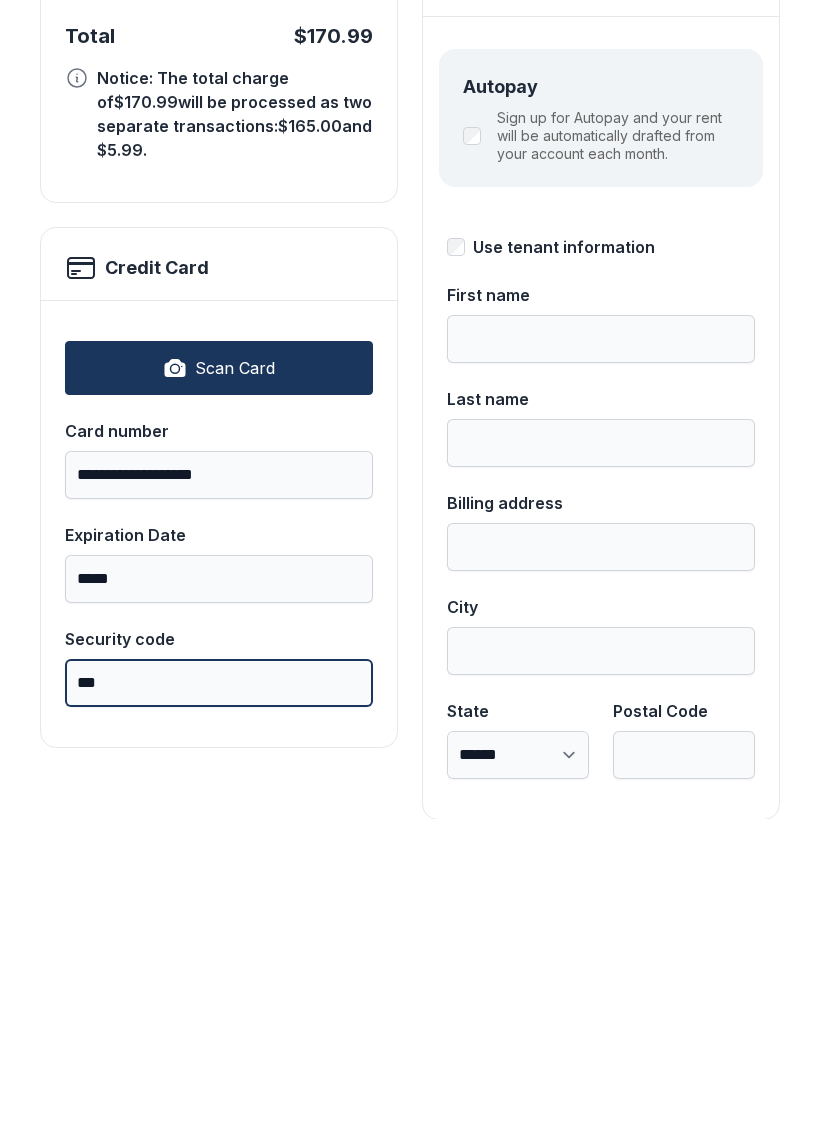 type on "***" 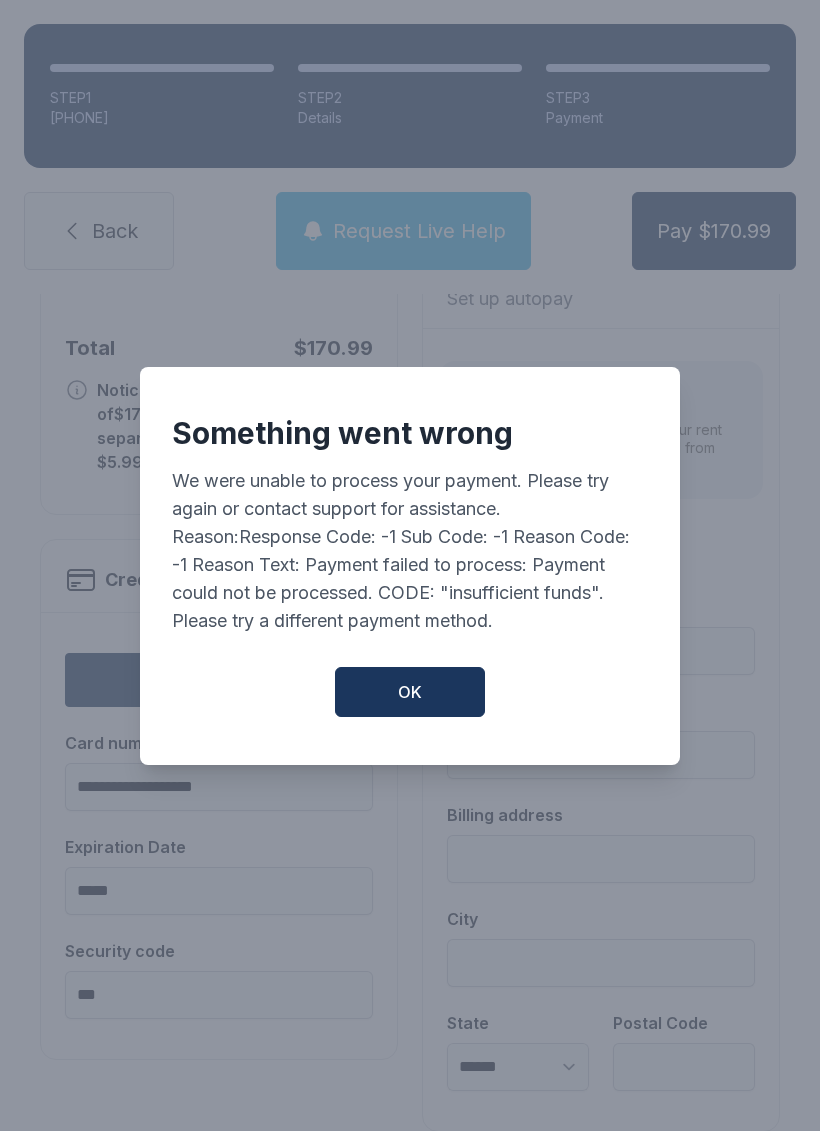 click on "OK" at bounding box center [410, 692] 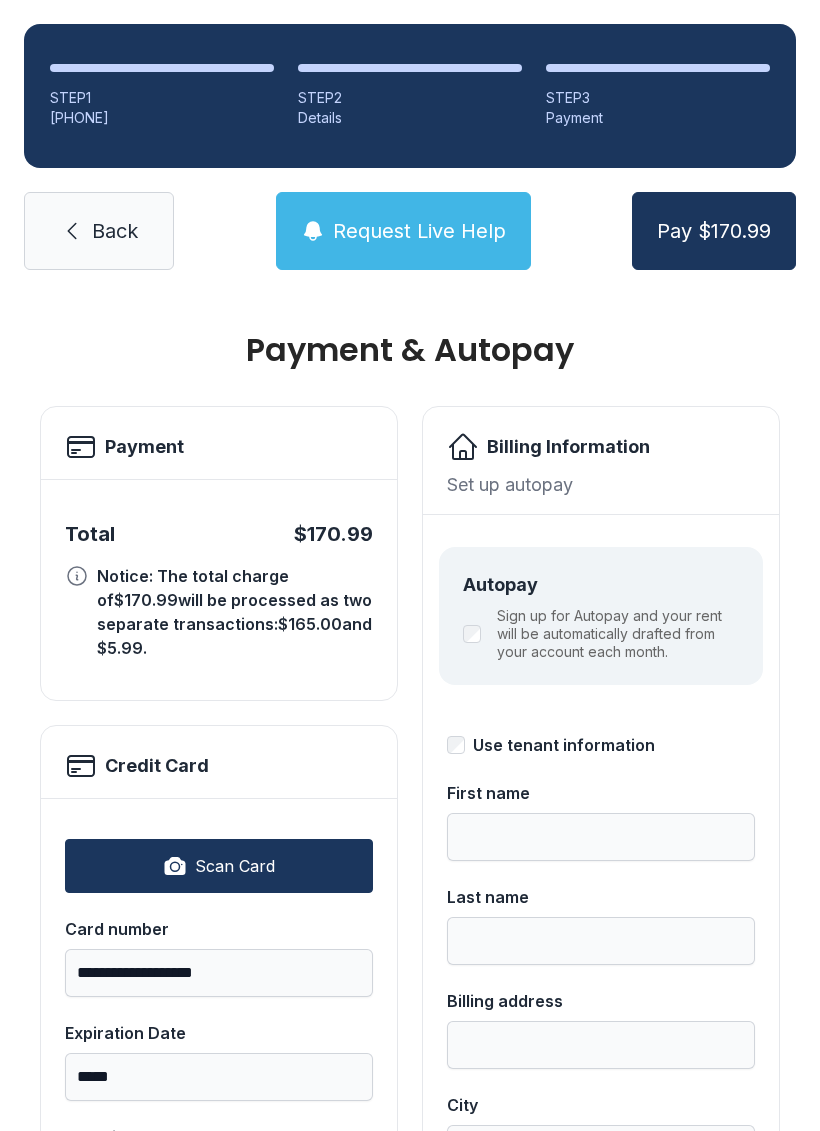 scroll, scrollTop: 0, scrollLeft: 0, axis: both 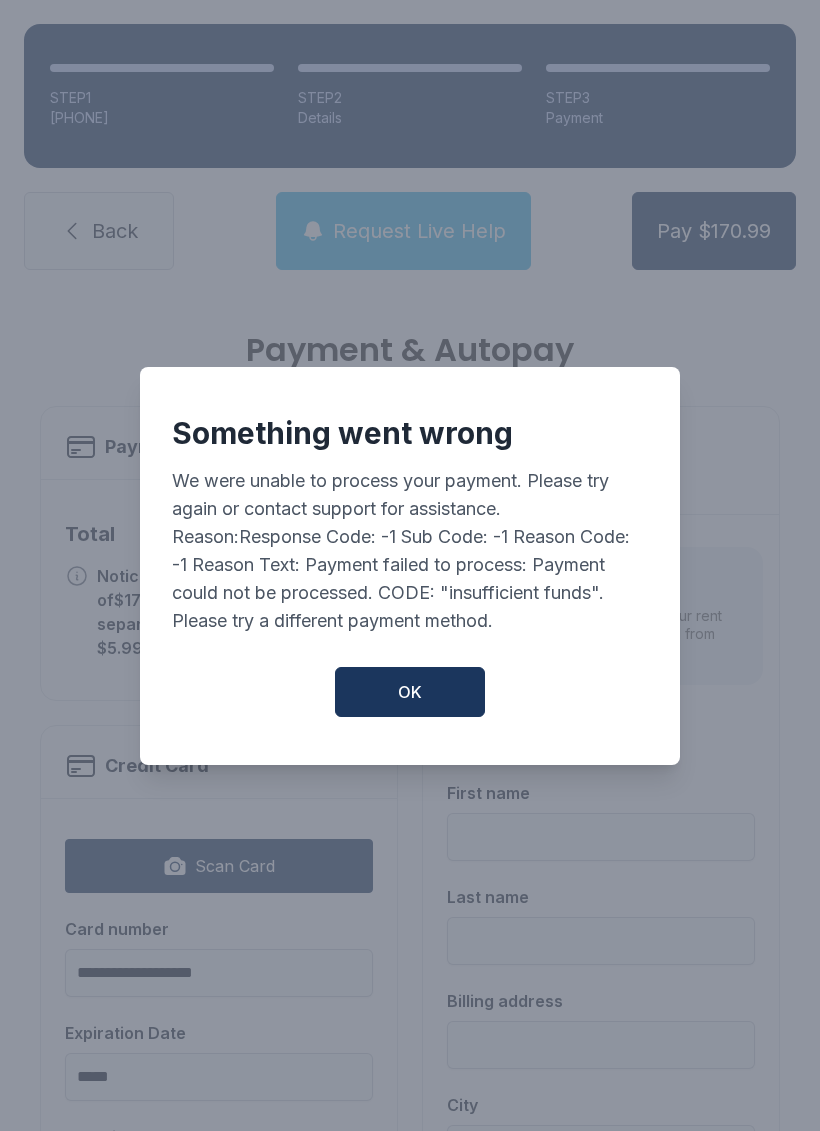 click on "OK" at bounding box center (410, 692) 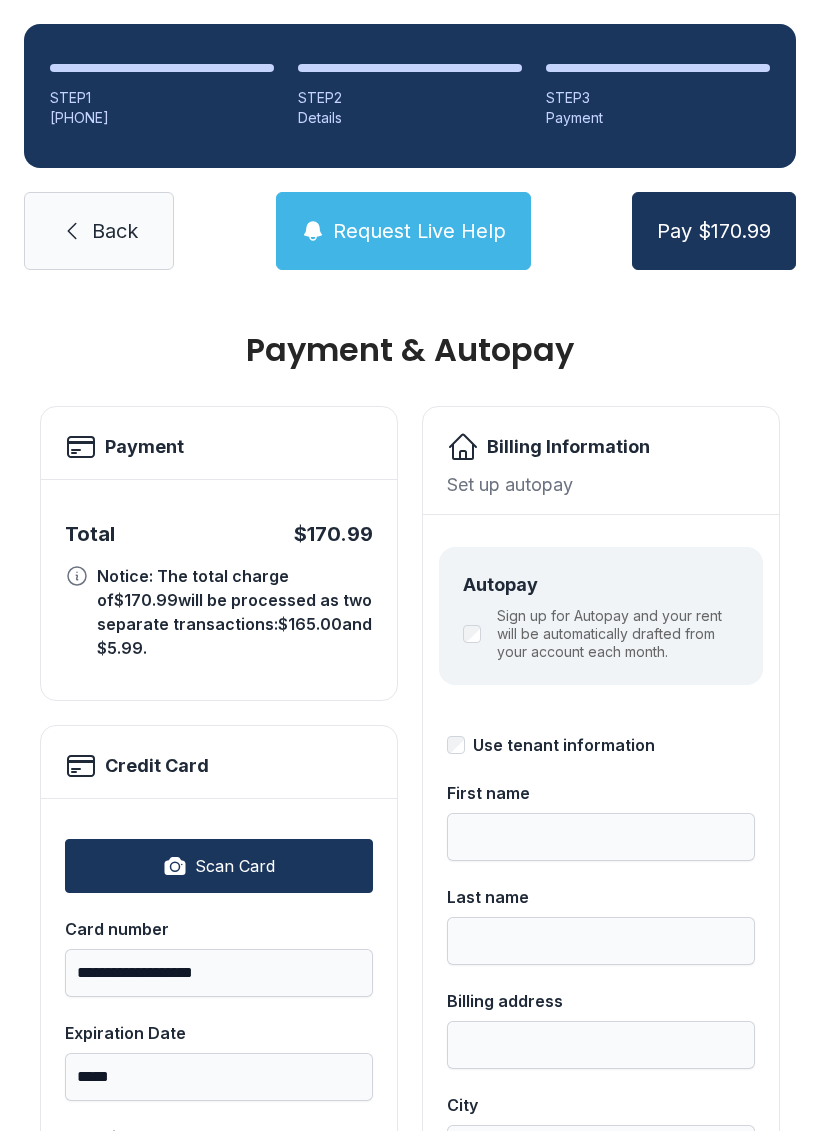click on "Back" at bounding box center [115, 231] 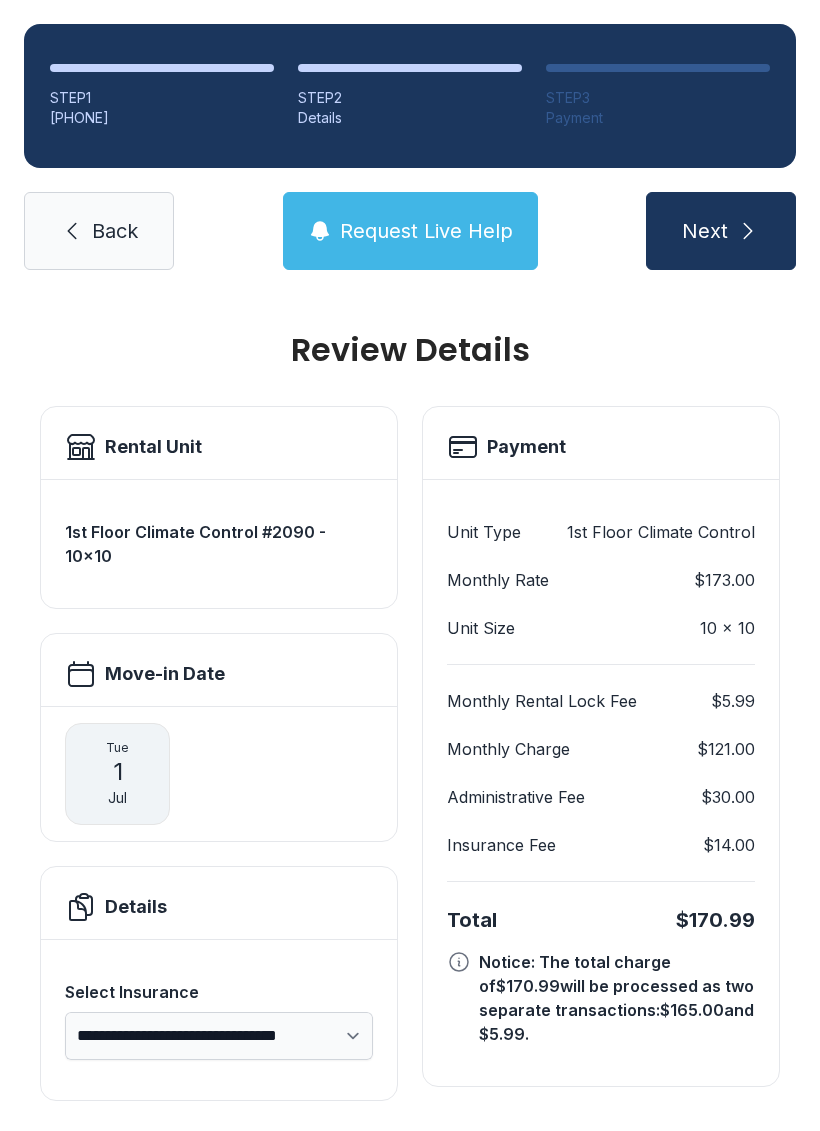 scroll, scrollTop: 0, scrollLeft: 0, axis: both 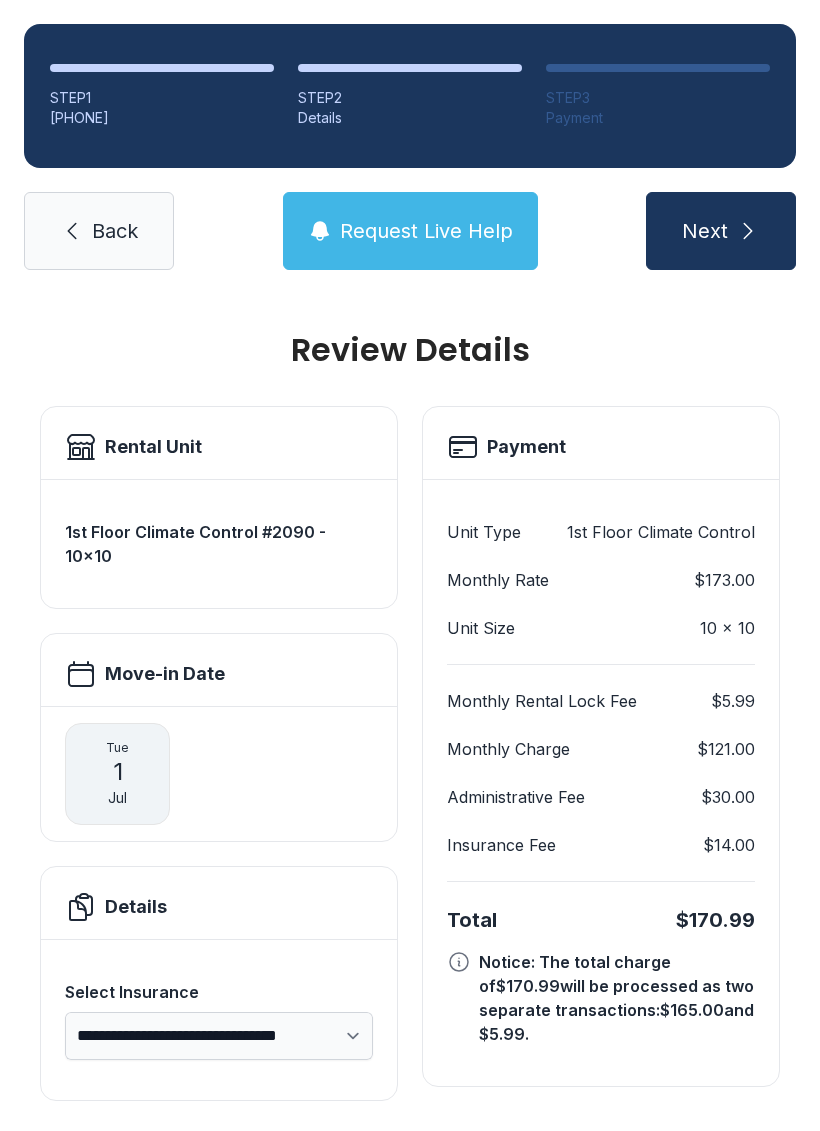 click on "Request Live Help" at bounding box center [410, 231] 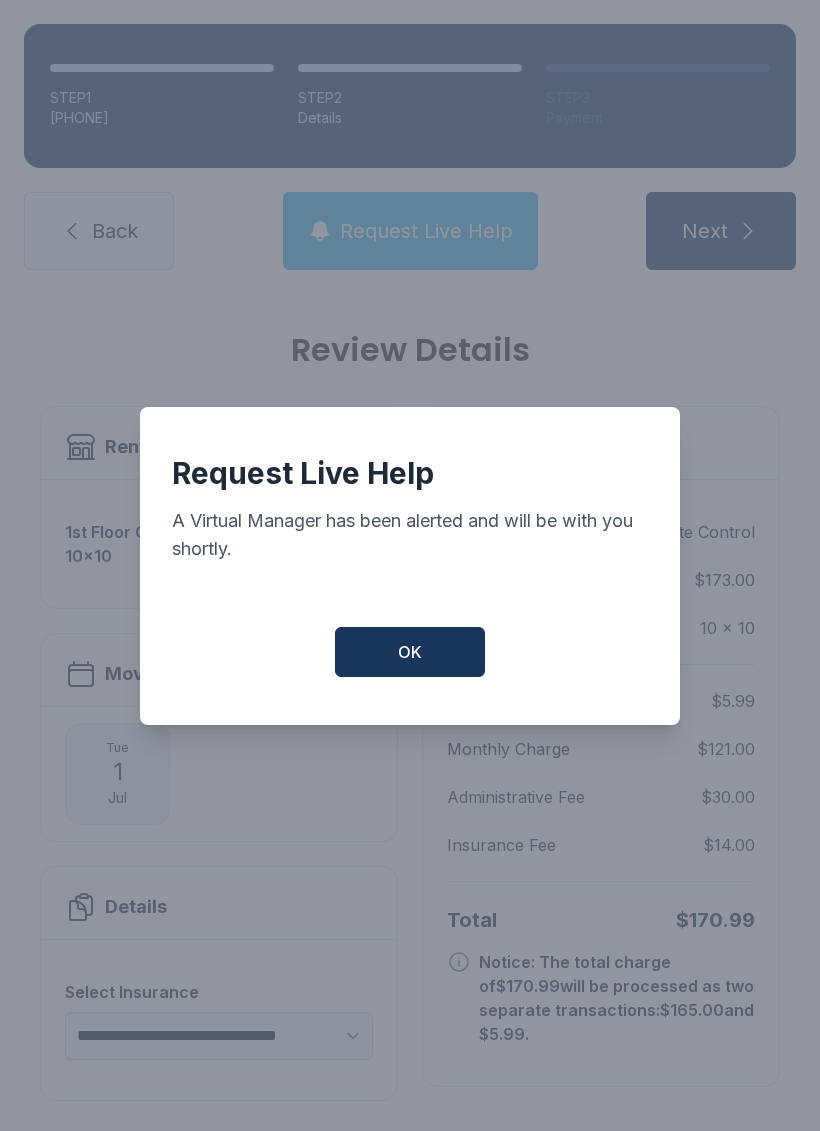 click on "OK" at bounding box center (410, 652) 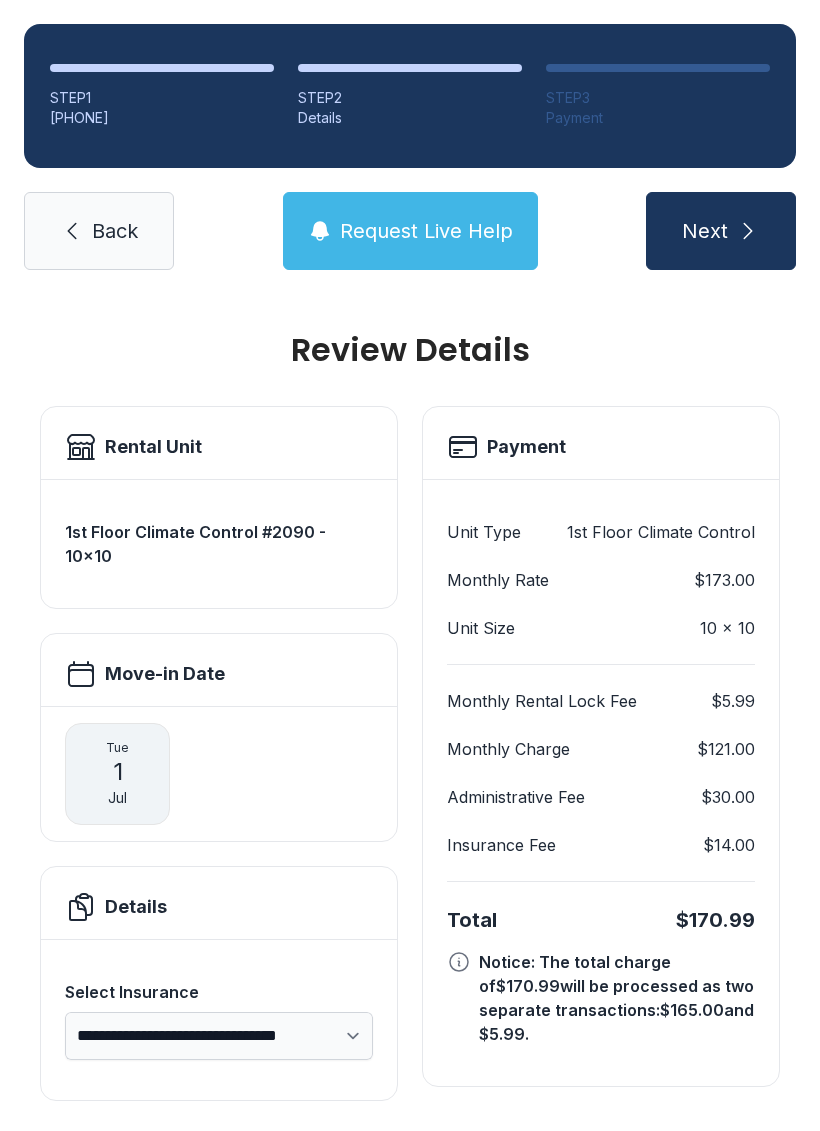 click on "Request Live Help" at bounding box center [426, 231] 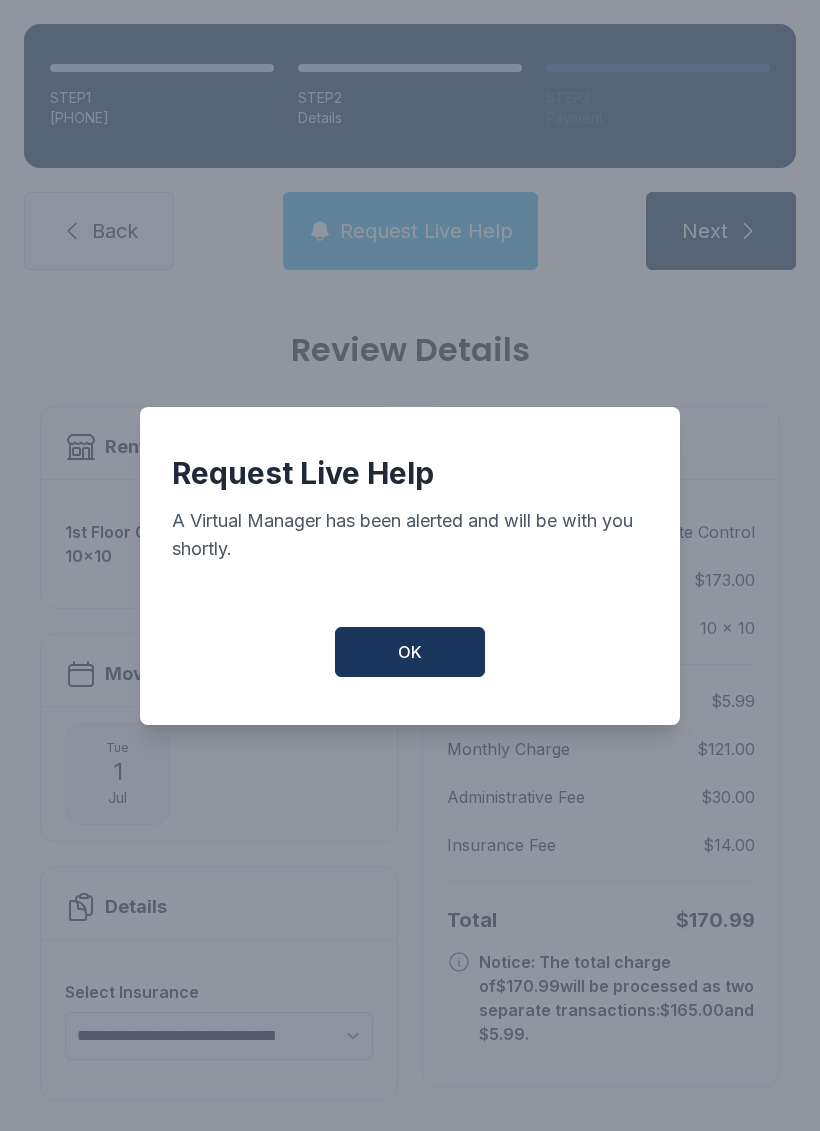 click on "OK" at bounding box center [410, 652] 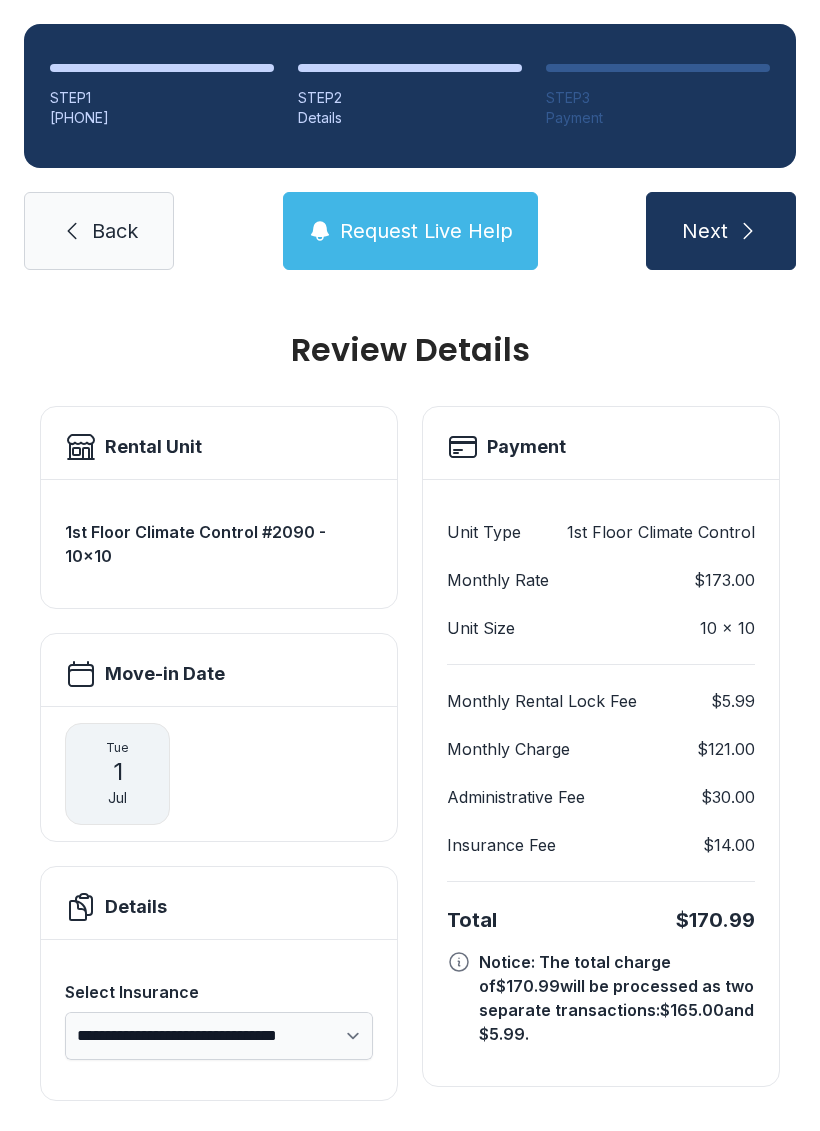 click on "Back" at bounding box center (99, 231) 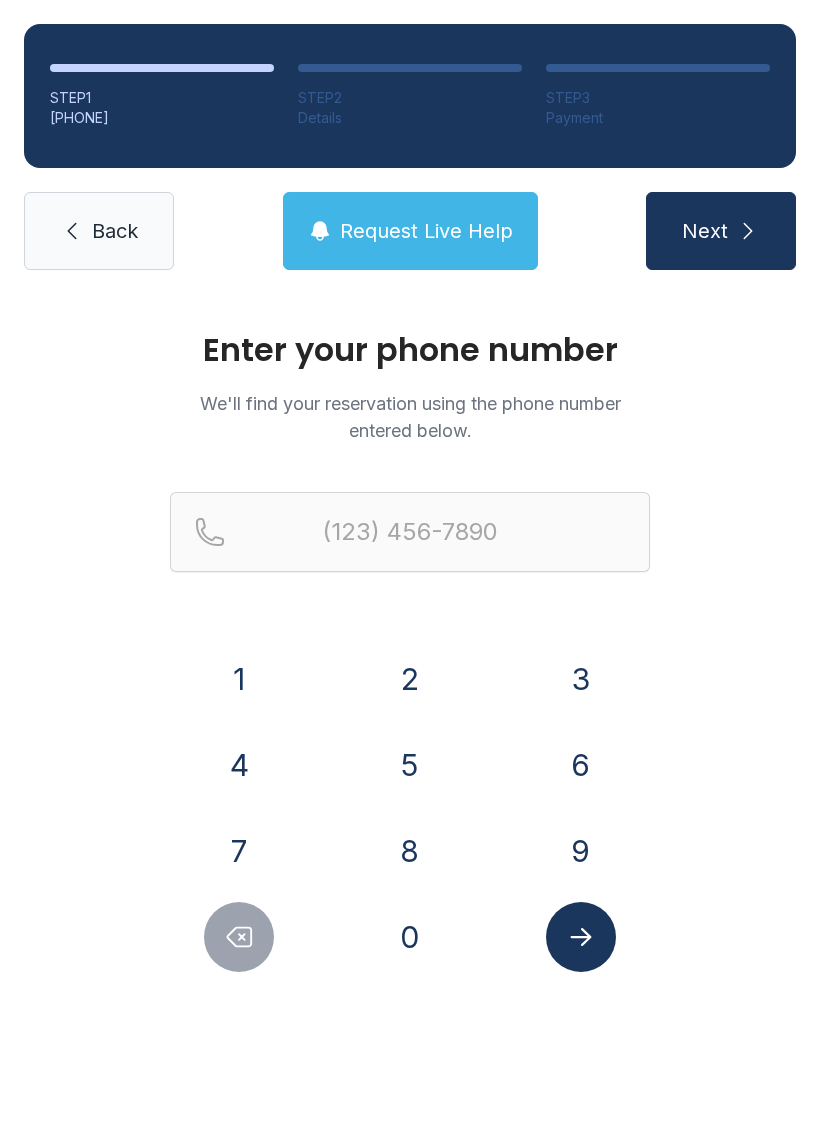 click on "Back" at bounding box center [115, 231] 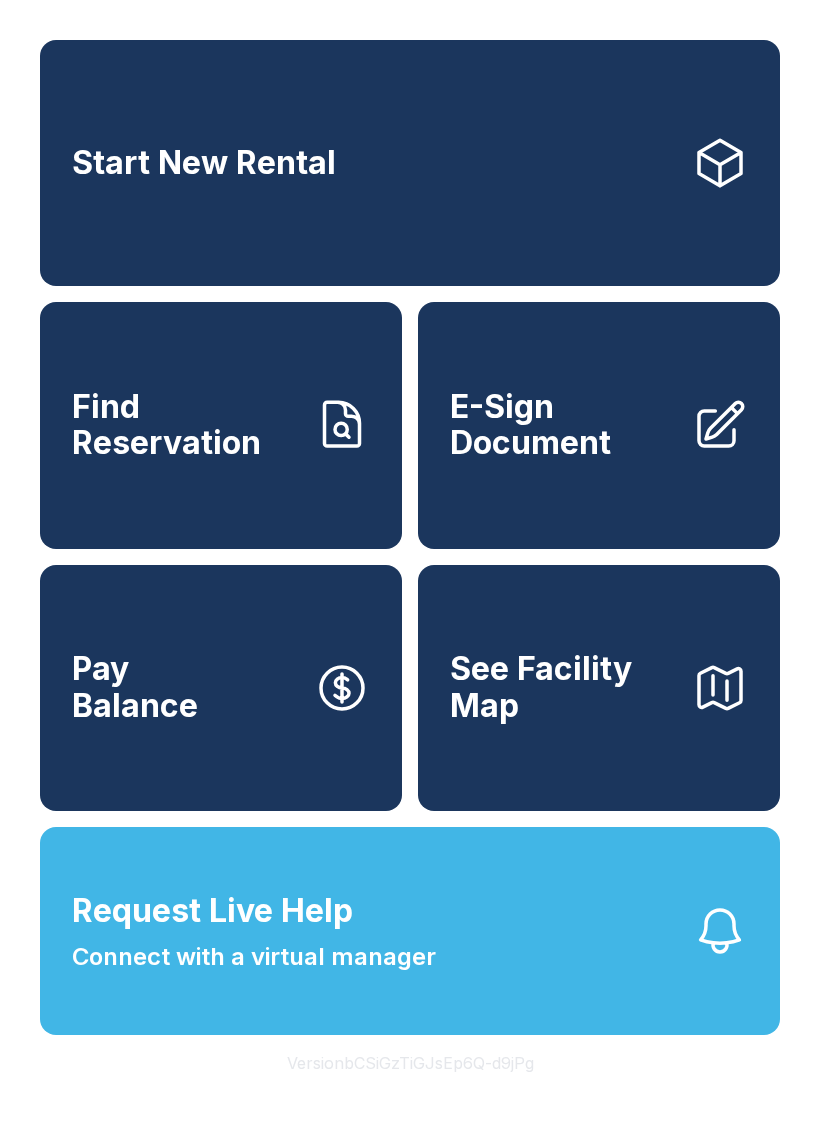 click on "E-Sign Document" at bounding box center [563, 425] 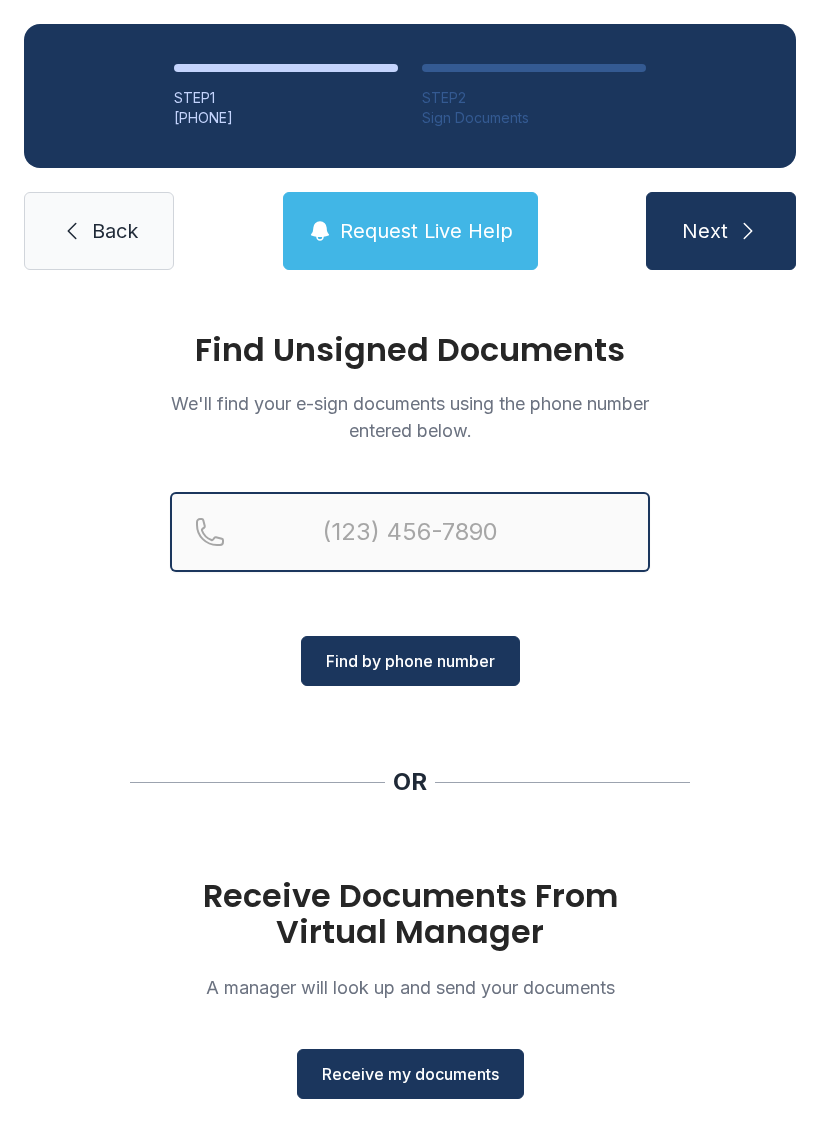 click at bounding box center [410, 532] 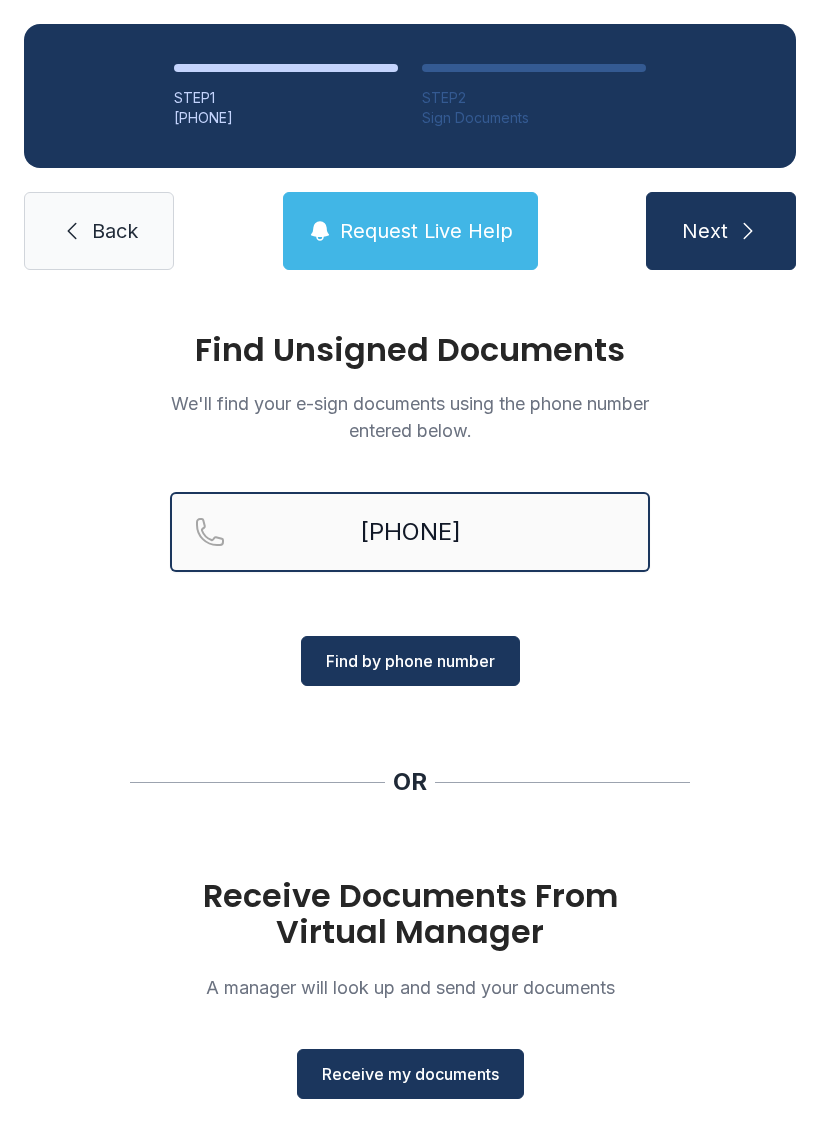 click on "[PHONE]" at bounding box center (410, 532) 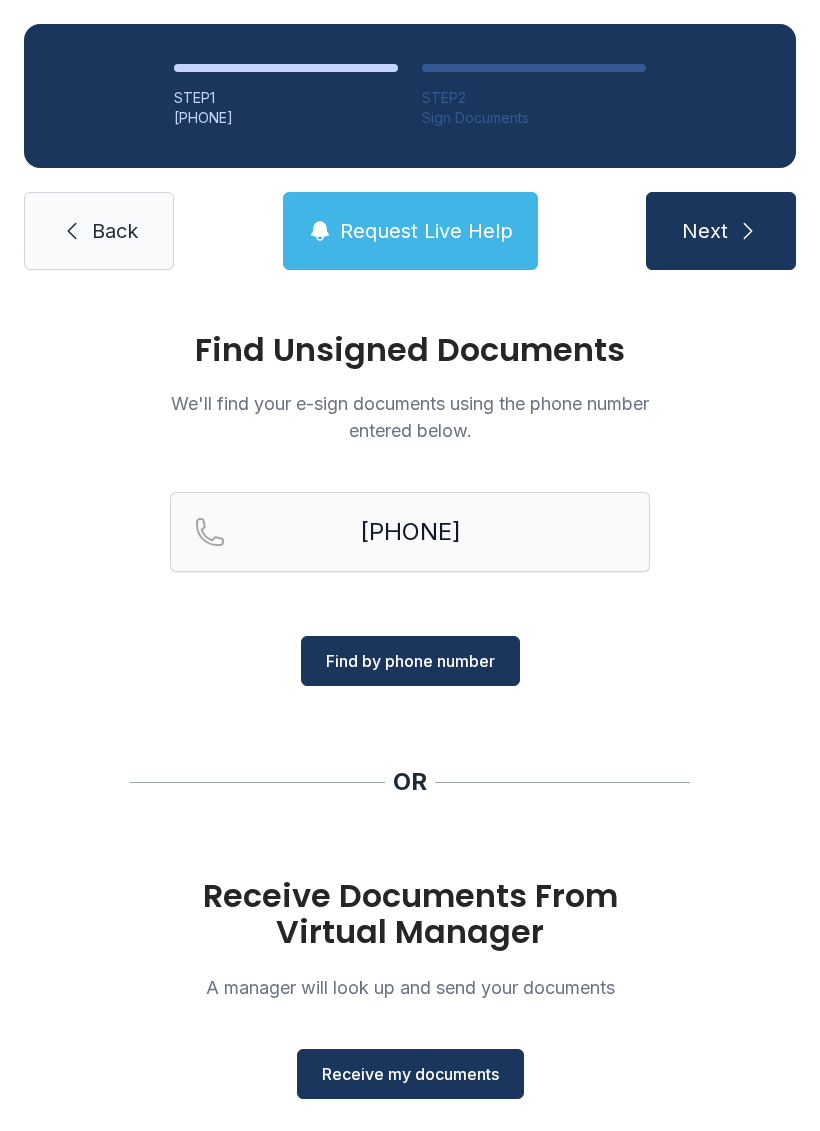 click on "Back" at bounding box center (99, 231) 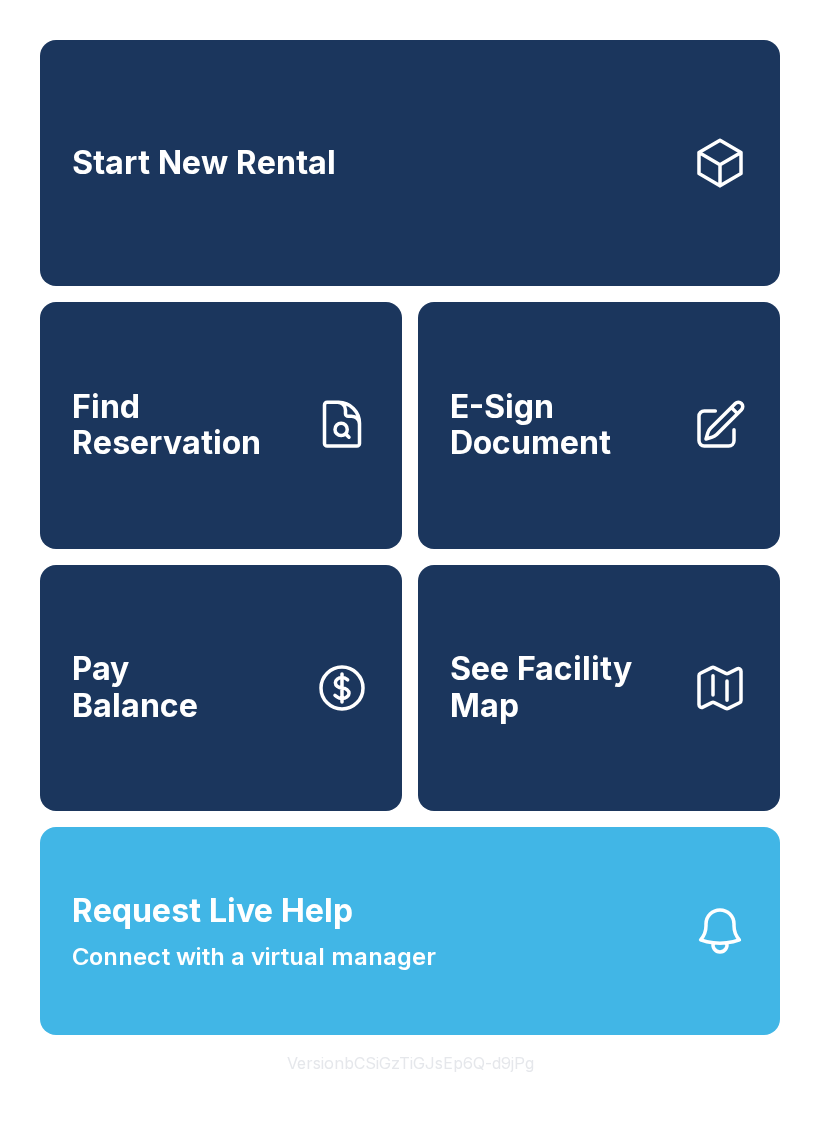 click on "E-Sign Document" at bounding box center [563, 425] 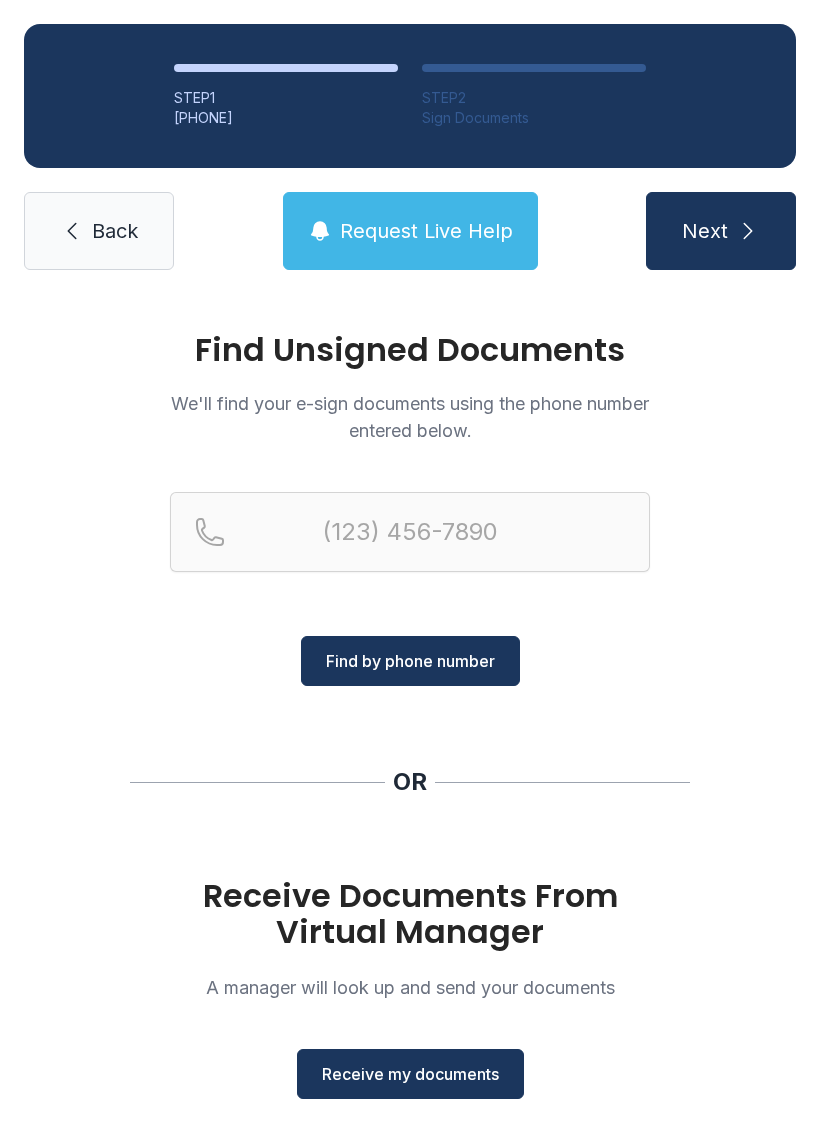 click on "Receive my documents" at bounding box center (410, 1074) 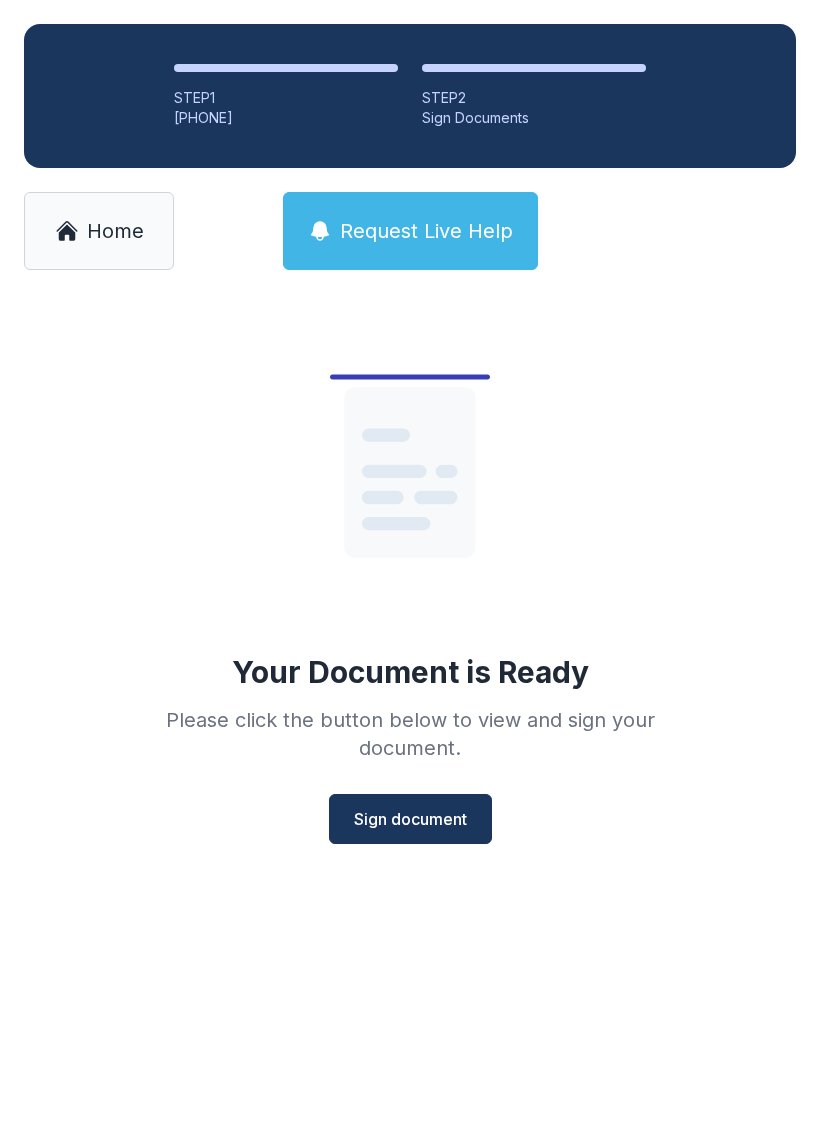 click on "Sign document" at bounding box center [410, 819] 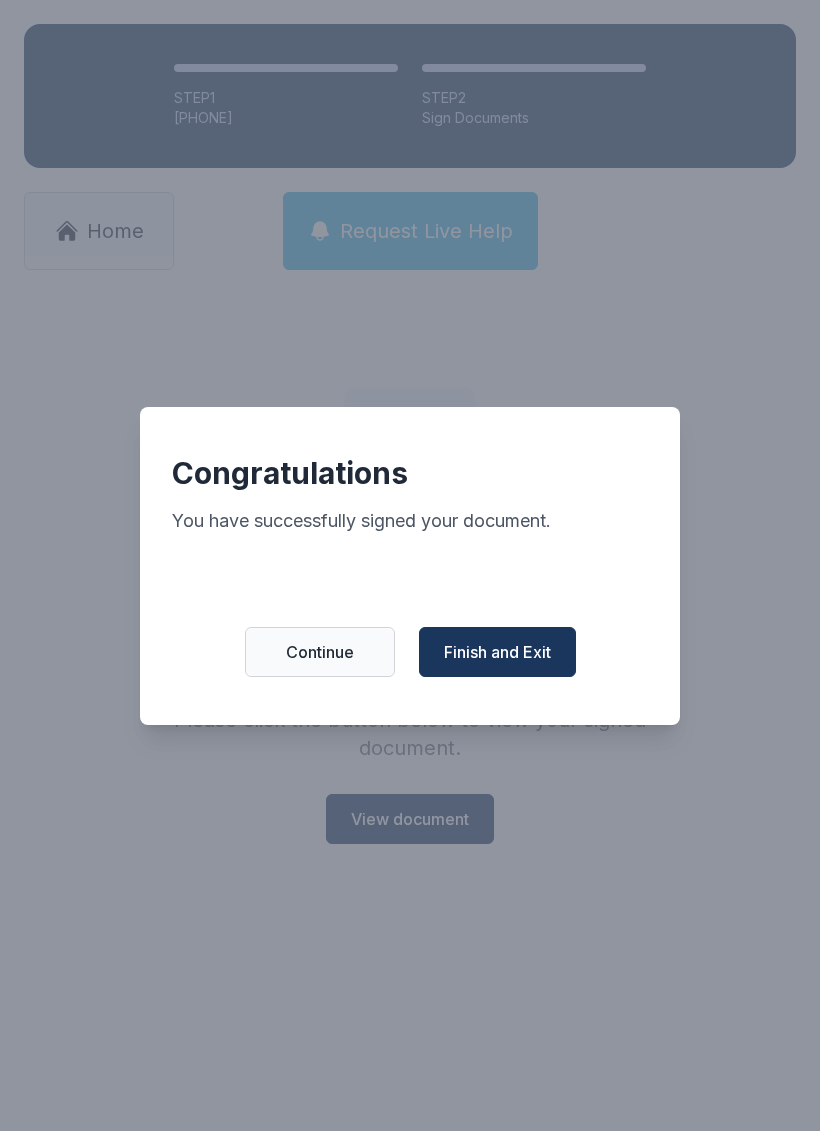 click on "Congratulations You have successfully signed your document. Continue Finish and Exit" at bounding box center (410, 566) 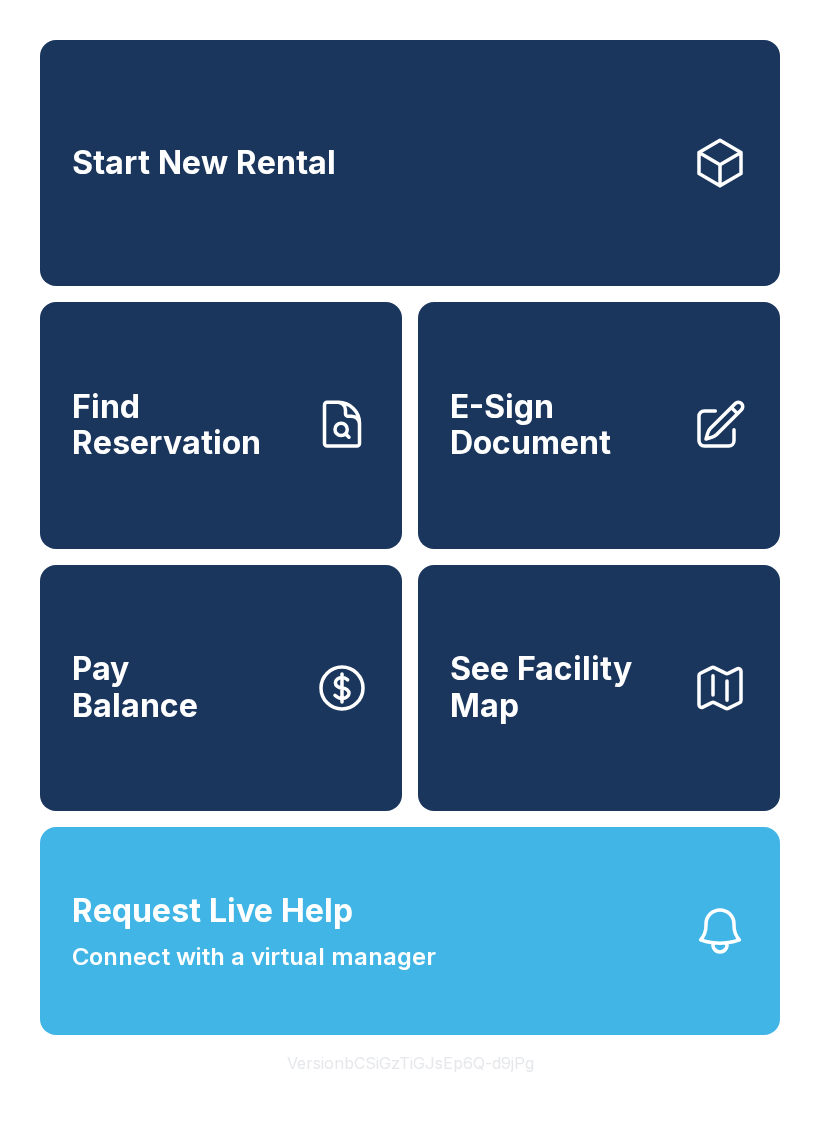 click on "Request Live Help Connect with a virtual manager" at bounding box center [410, 931] 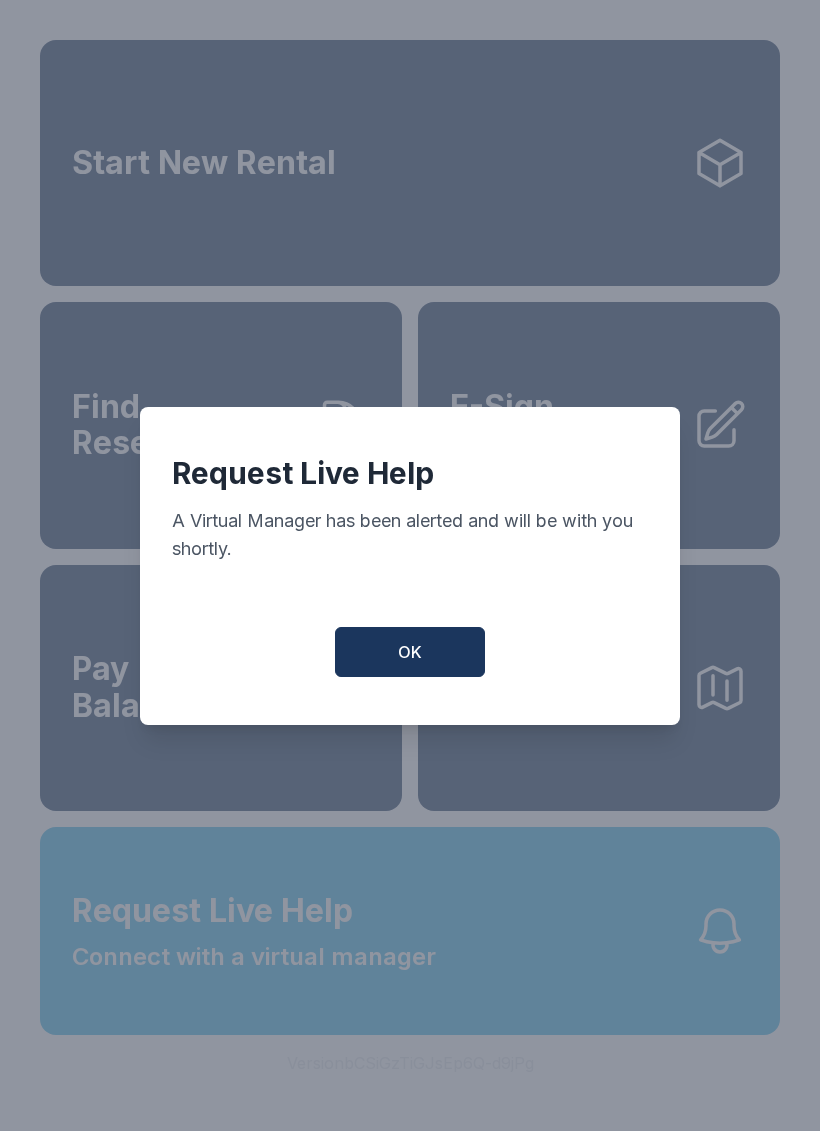 click on "OK" at bounding box center (410, 652) 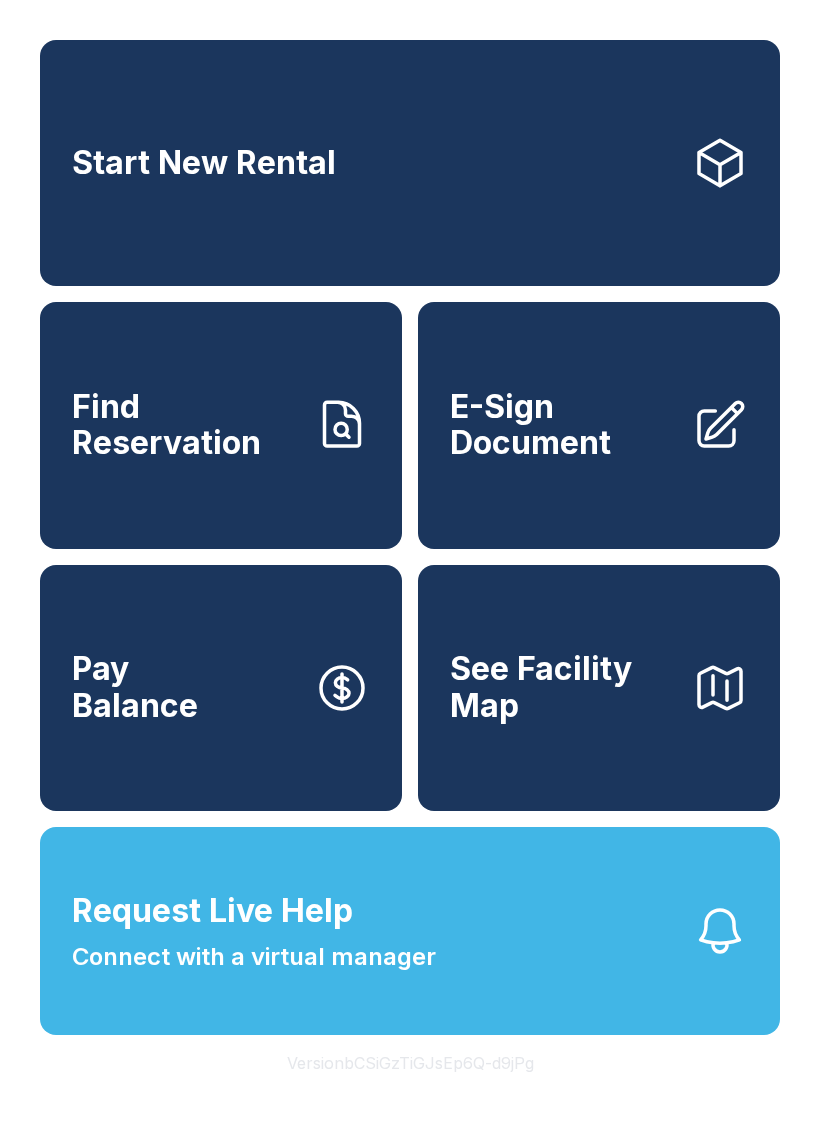 click on "Request Live Help Connect with a virtual manager" at bounding box center [254, 931] 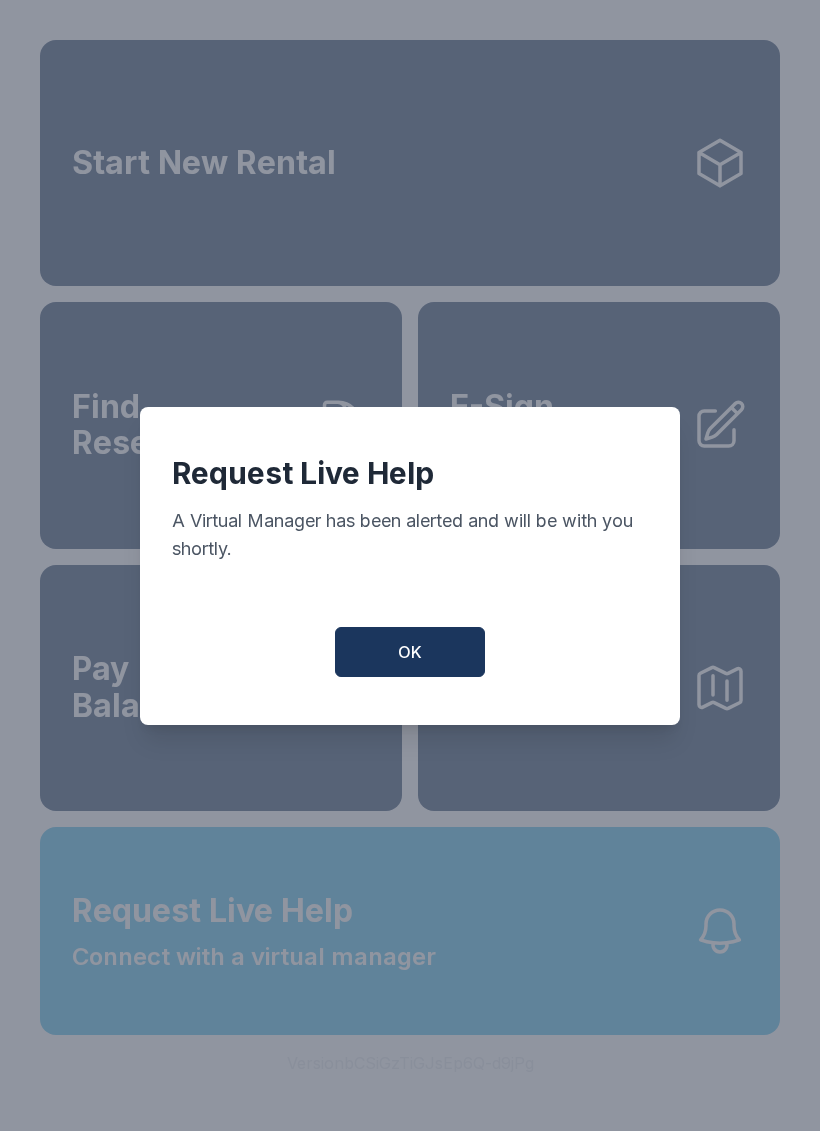 click on "Request Live Help A Virtual Manager has been alerted and will be with you shortly. OK" at bounding box center [410, 566] 